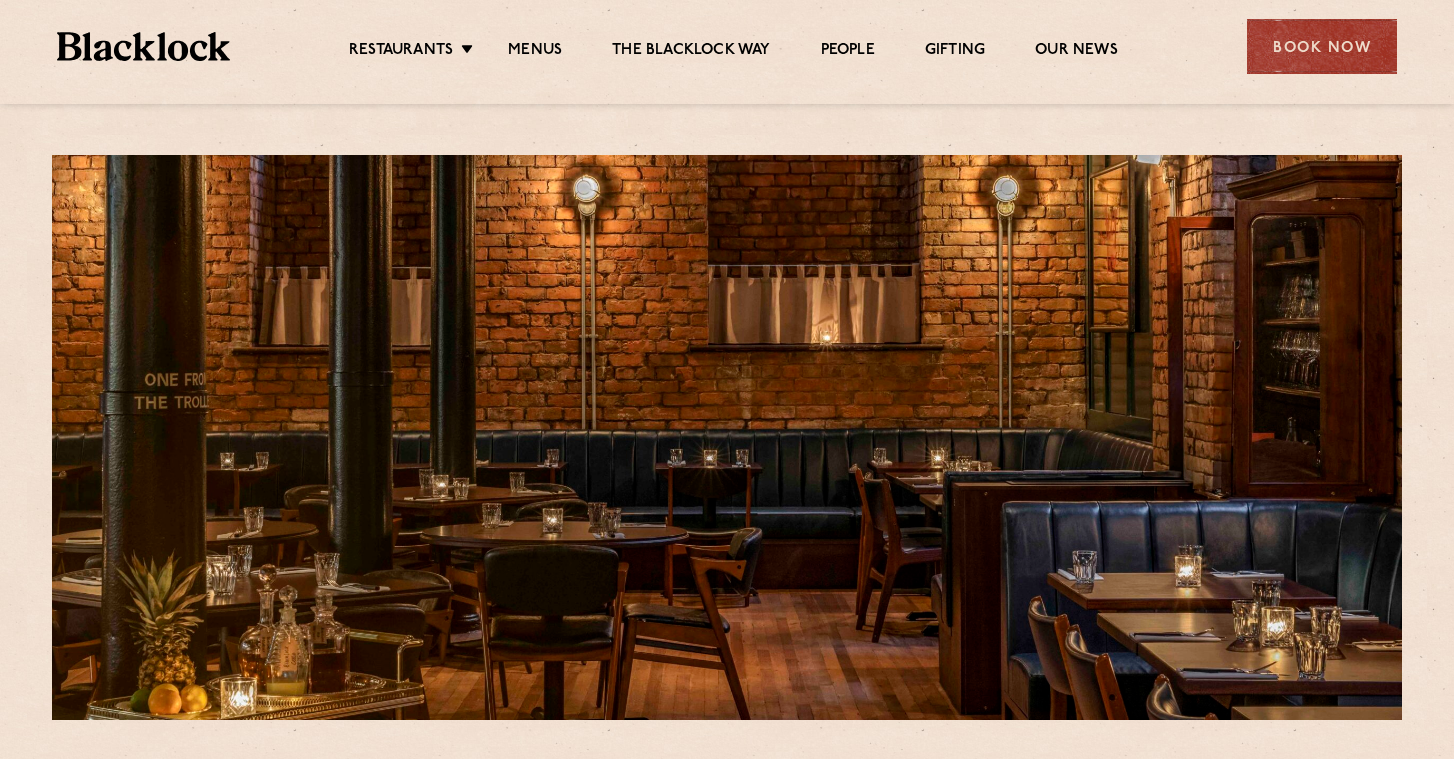 scroll, scrollTop: 0, scrollLeft: 0, axis: both 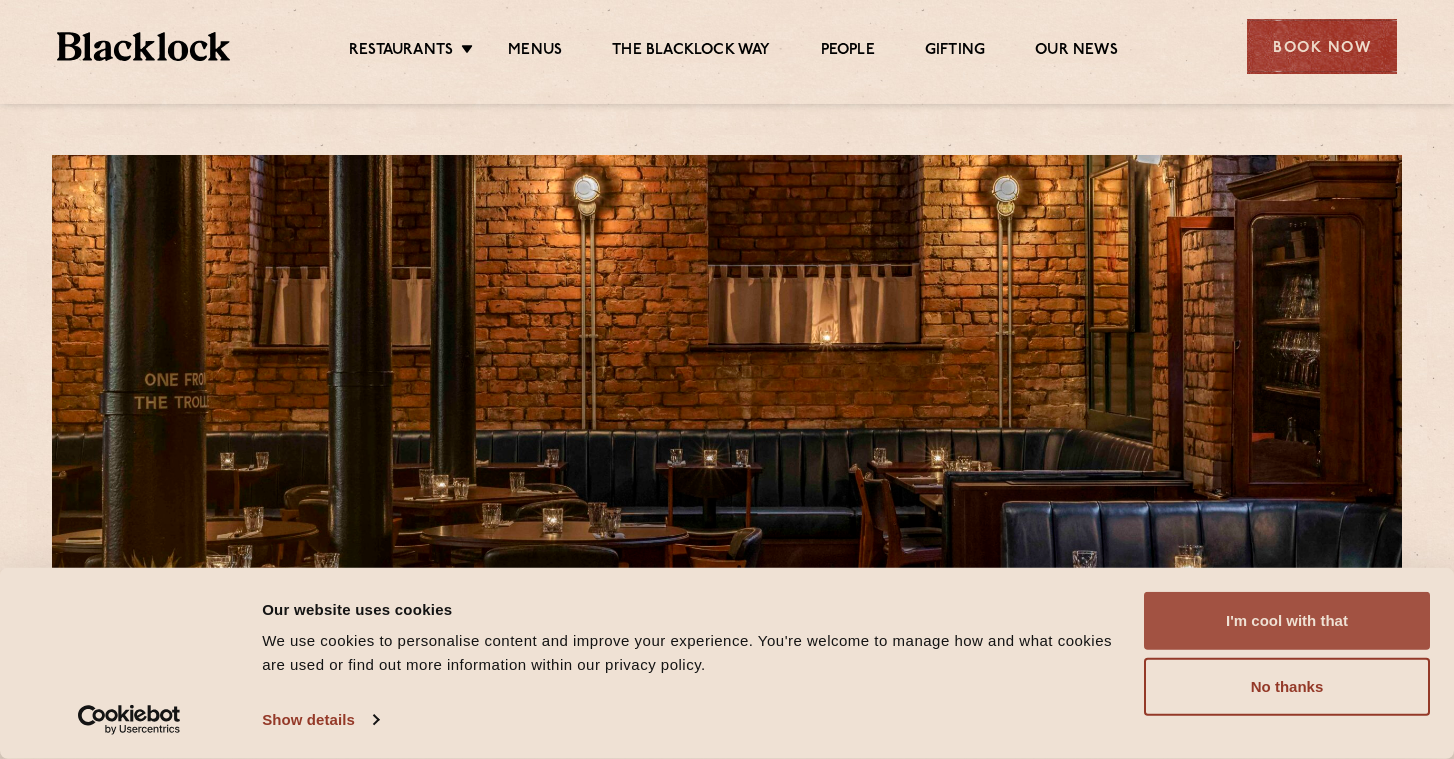 click on "I'm cool with that" at bounding box center (1287, 621) 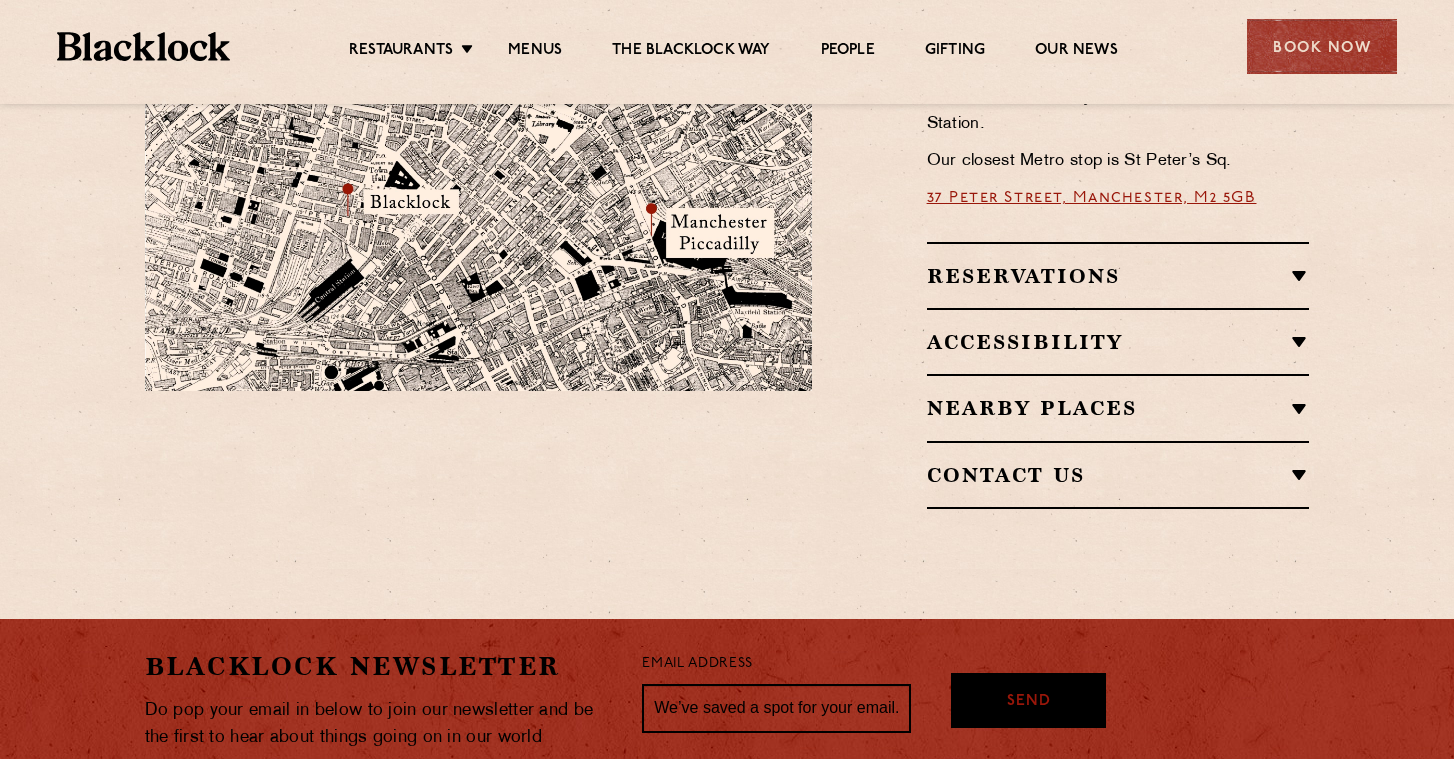 scroll, scrollTop: 1381, scrollLeft: 0, axis: vertical 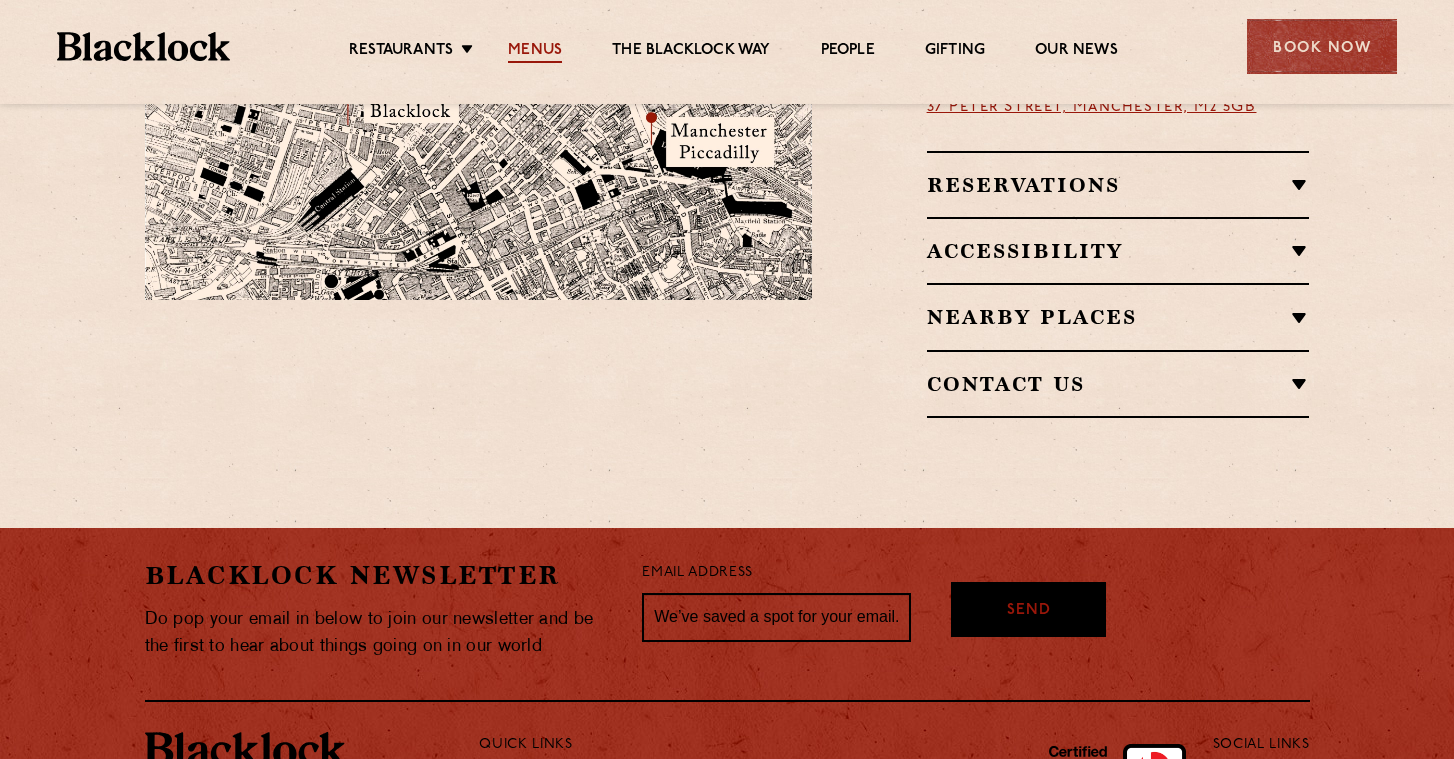 click on "Menus" at bounding box center [535, 52] 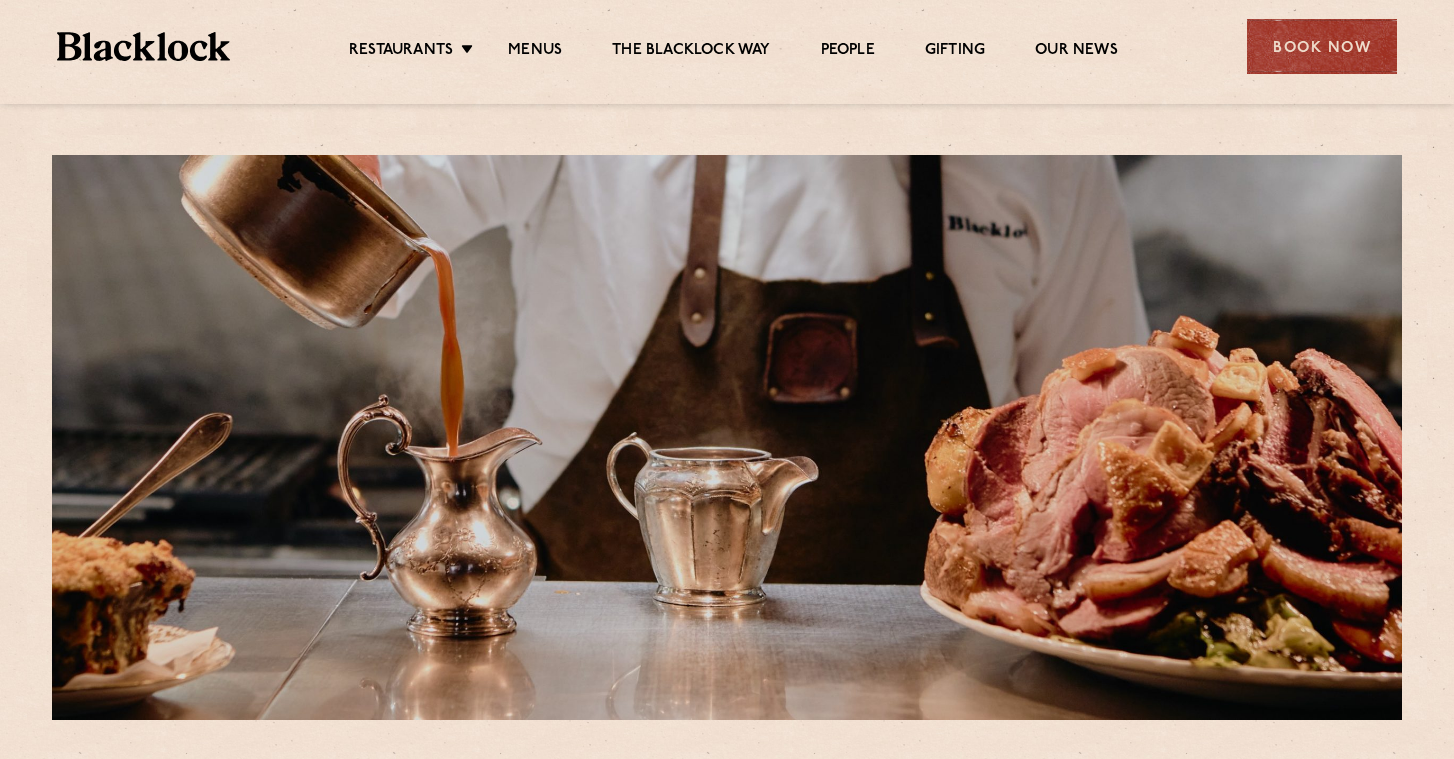 scroll, scrollTop: 0, scrollLeft: 0, axis: both 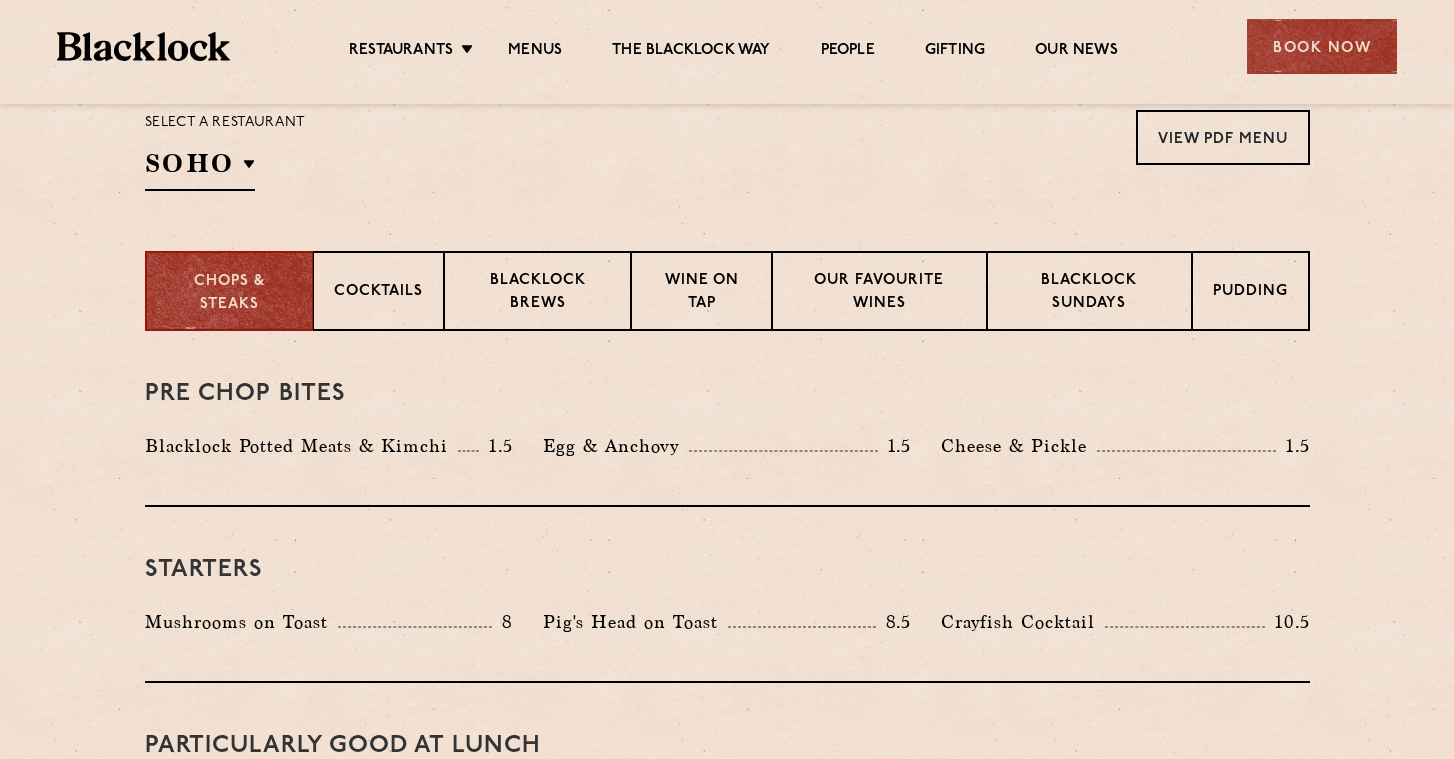 click on "Select a restaurant SOHO Soho Birmingham City Shoreditch Covent Garden Canary Wharf Manchester" at bounding box center (225, 150) 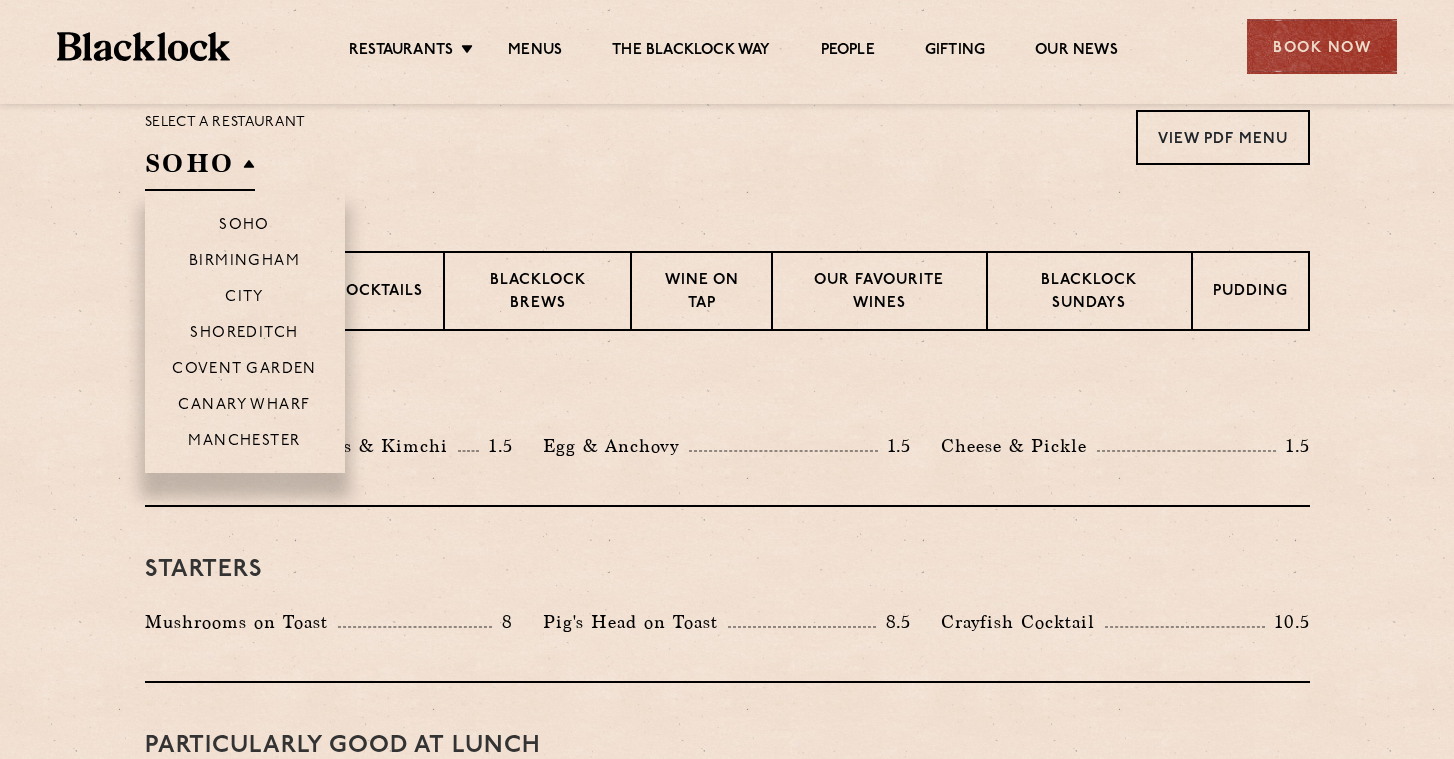 click on "SOHO" at bounding box center [200, 168] 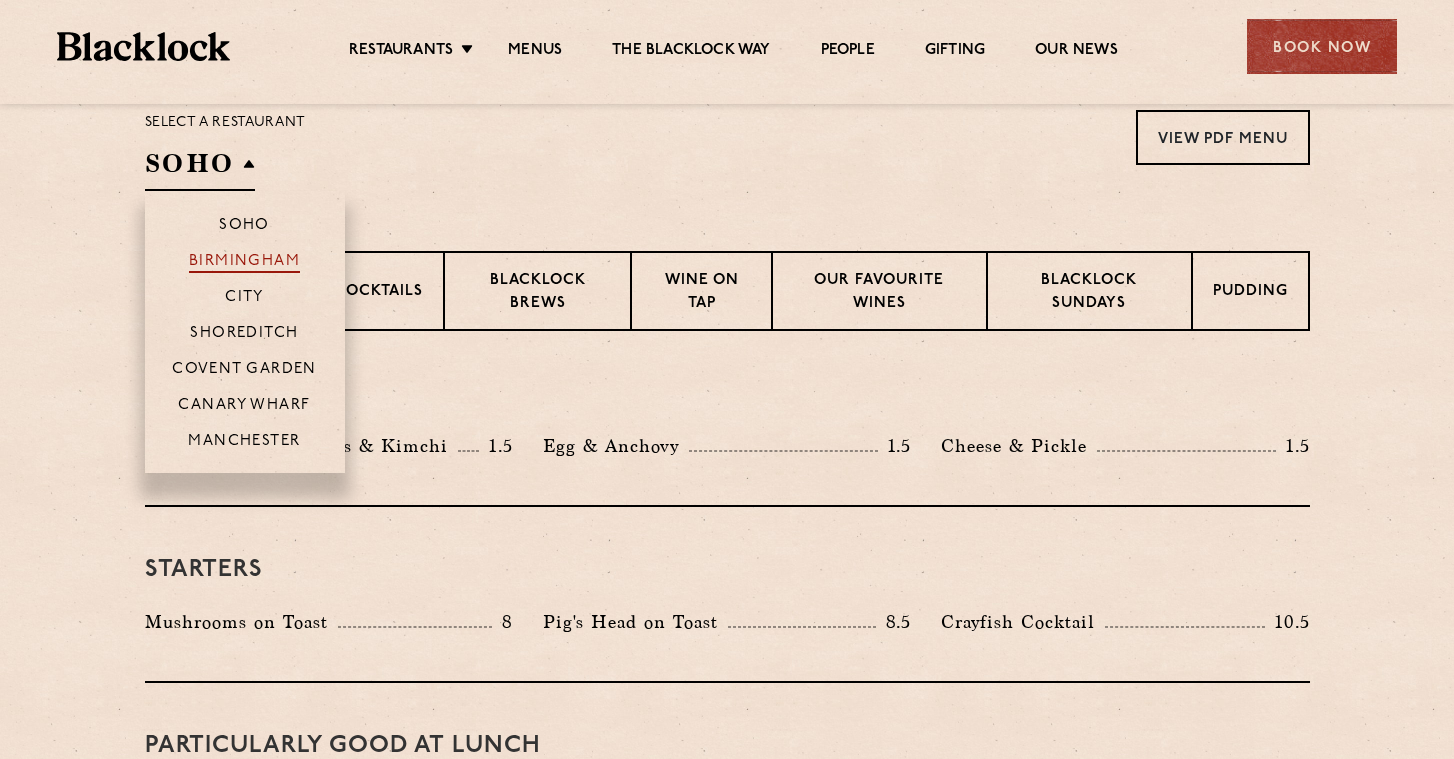 click on "Birmingham" at bounding box center [245, 263] 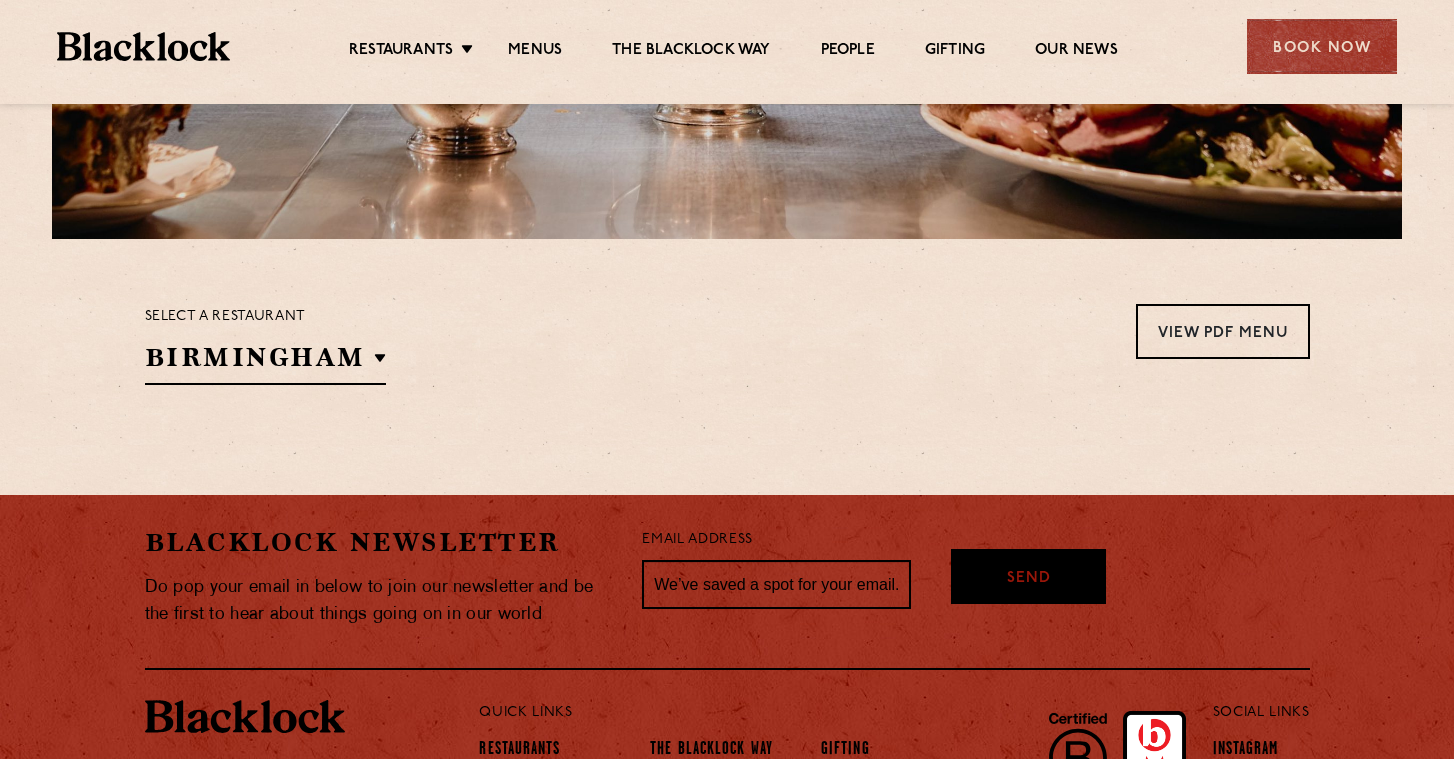 scroll, scrollTop: 414, scrollLeft: 0, axis: vertical 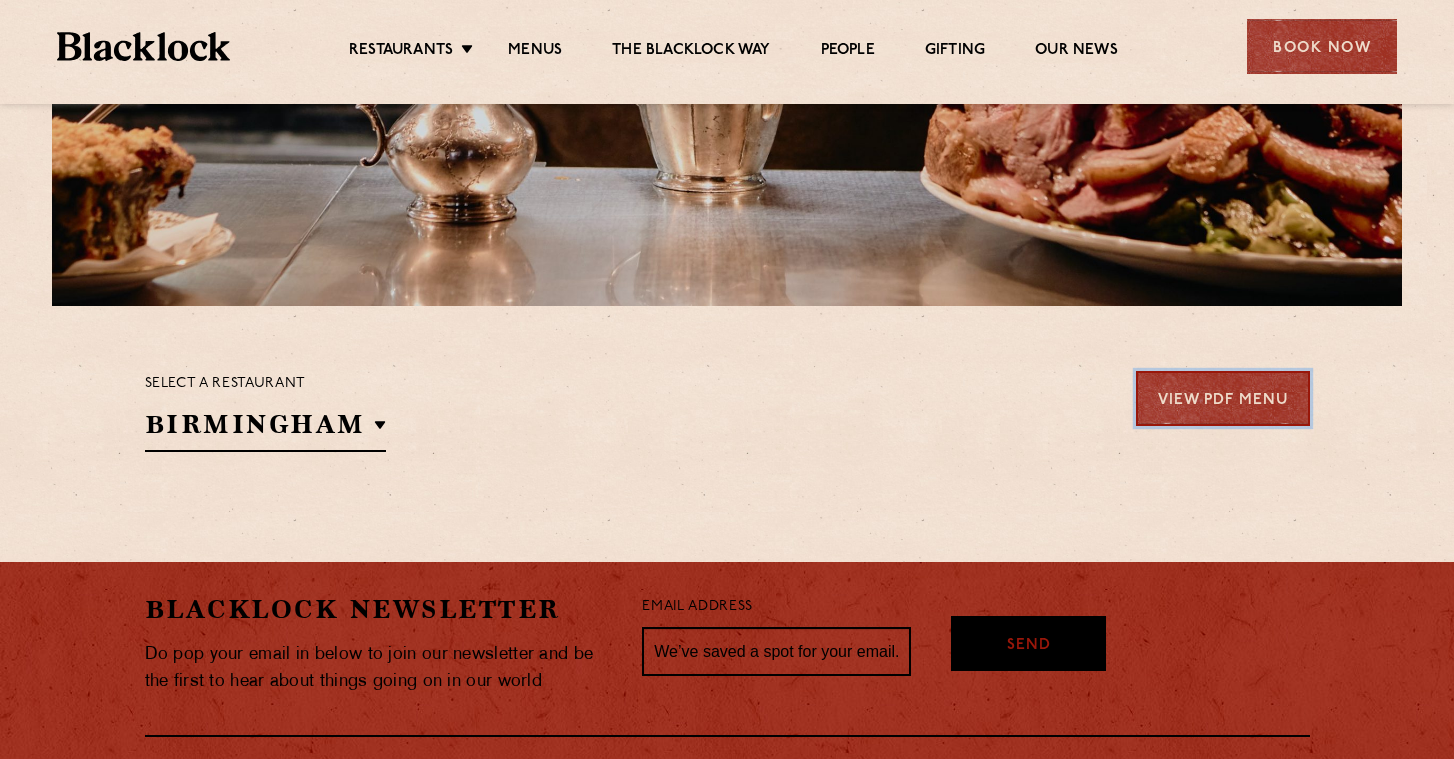 click on "View PDF Menu" at bounding box center [1223, 398] 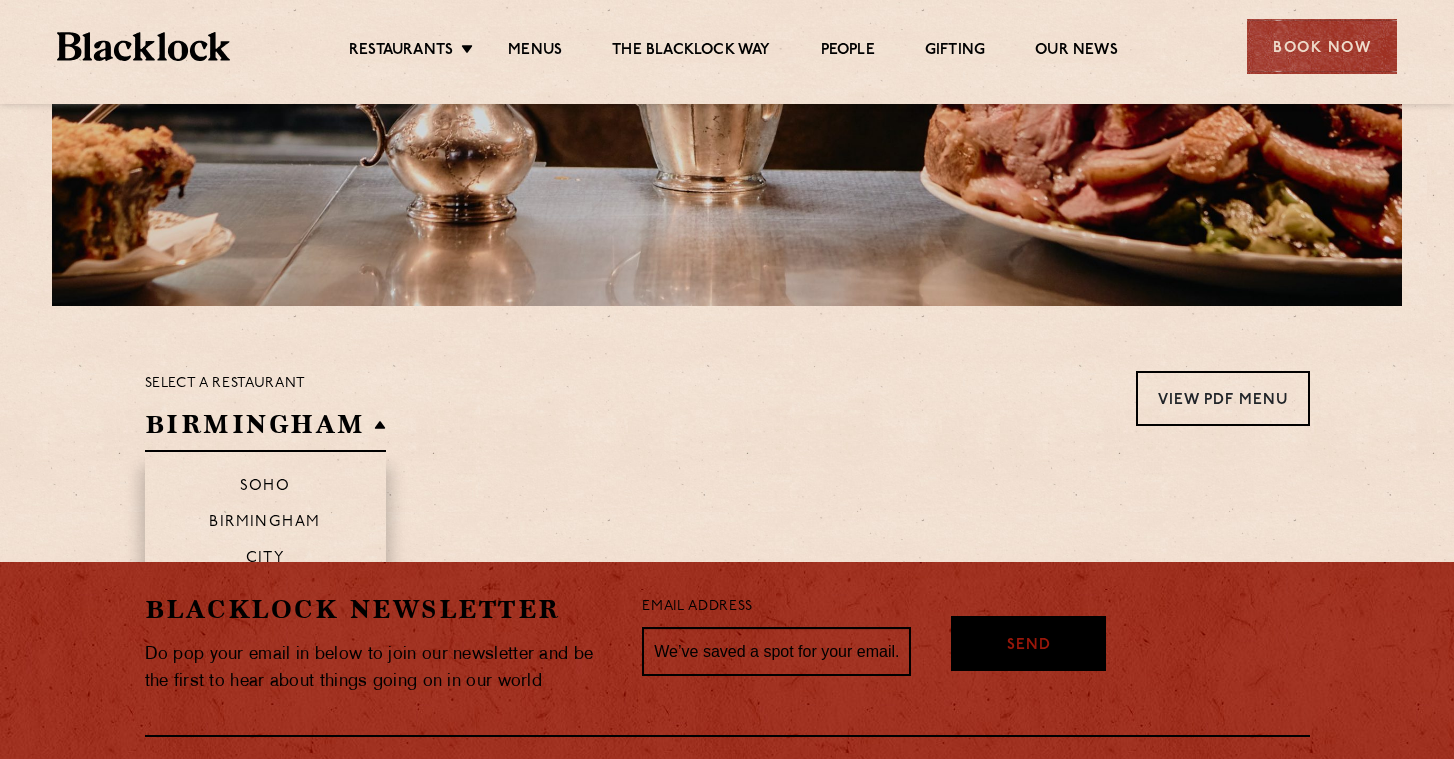 click on "Birmingham" at bounding box center (265, 429) 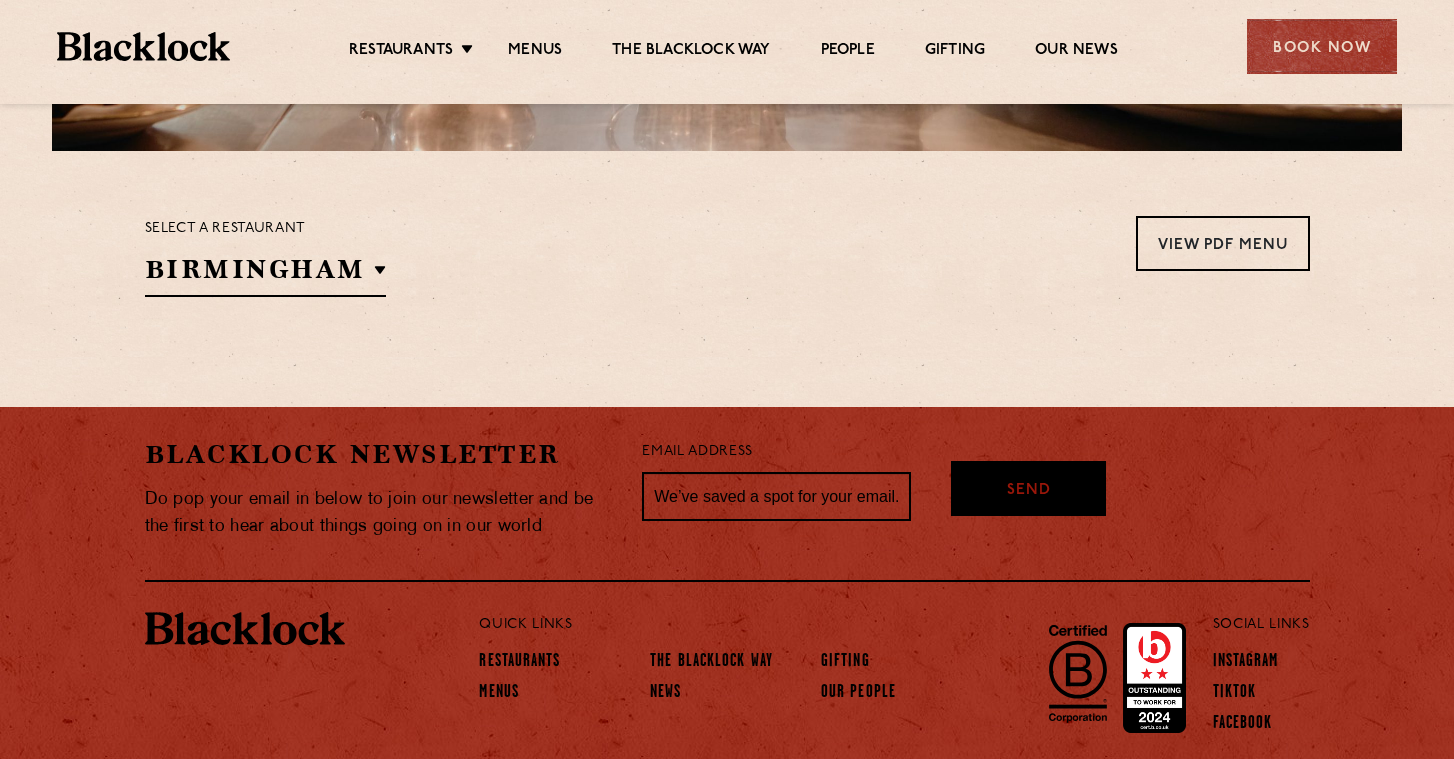 click on "Restaurants Menus The Blacklock Way News Gifting Our People       Restaurants Soho City Shoreditch Covent Garden Canary Wharf Manchester Birmingham Menus The Blacklock Way People Gifting Our News Book Now                 Book Now Restaurants Soho City Covent Garden Shoreditch Canary Wharf Manchester Birmingham Menus Giftcards The Blacklock Way People Blacklock News Contact             Select a restaurant Birmingham Soho Birmingham City Shoreditch Covent Garden Canary Wharf Manchester   View PDF Menu   View PDF Menu   View PDF Menu   View PDF Menu   View PDF Menu   View PDF Menu   View PDF Menu
Blacklock Newsletter Do pop your email in below to join our newsletter and be the first to hear about things going on in our world   Email Address     We hope you're happy for us to send you an email from time to time Send       Quick Links Restaurants Menus The Blacklock Way News Gifting Our People         Social Links Instagram TikTok Facebook         PRIVACY POLICY" at bounding box center [727, 139] 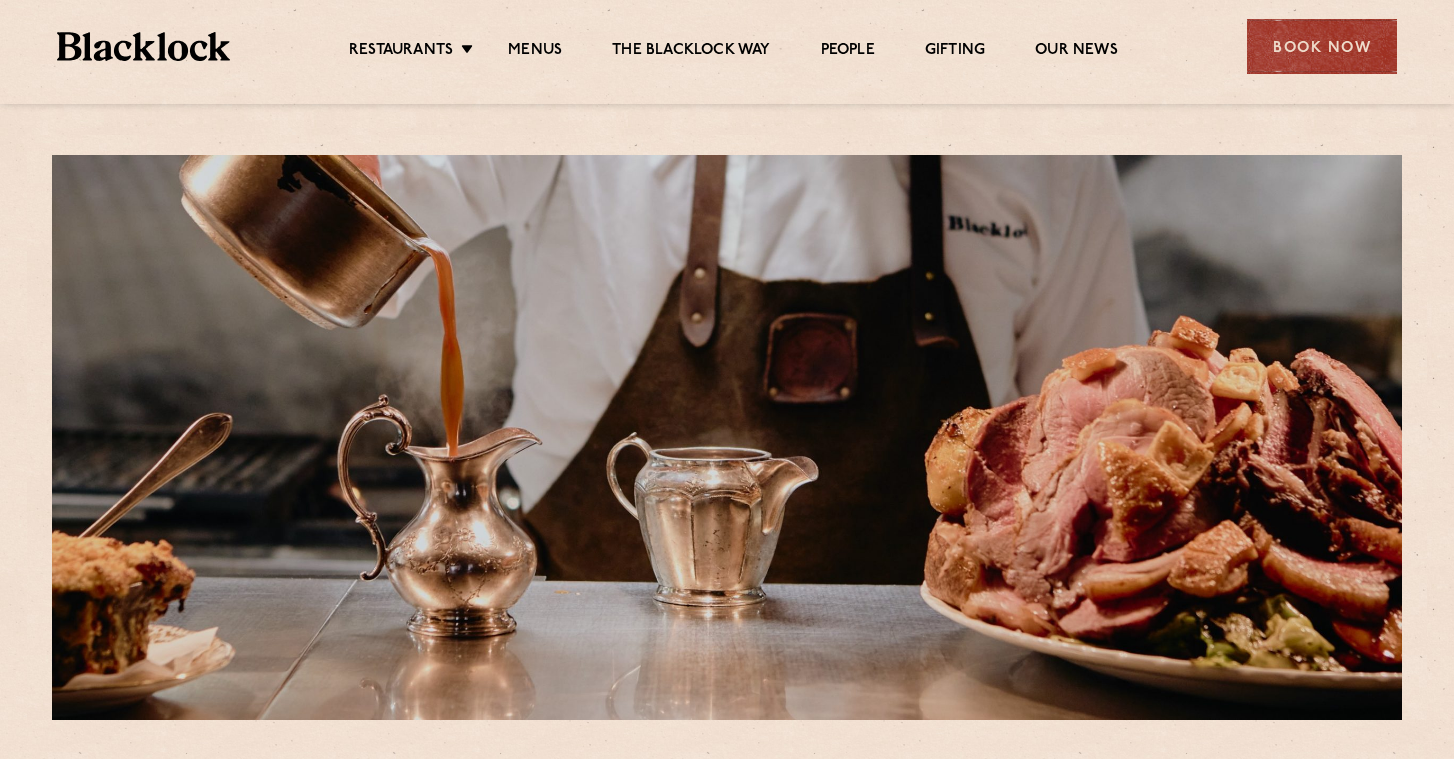 scroll, scrollTop: 0, scrollLeft: 0, axis: both 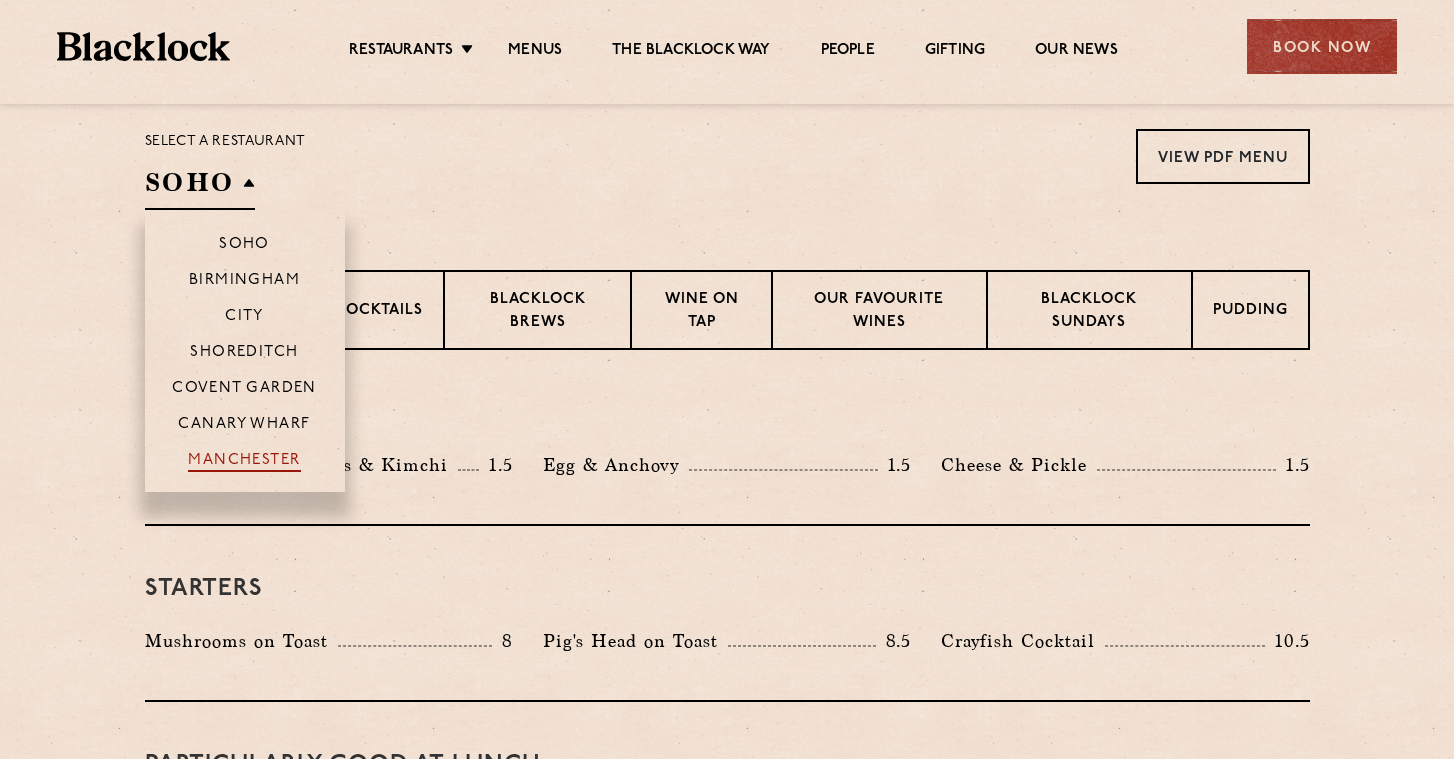 click on "Manchester" at bounding box center (244, 462) 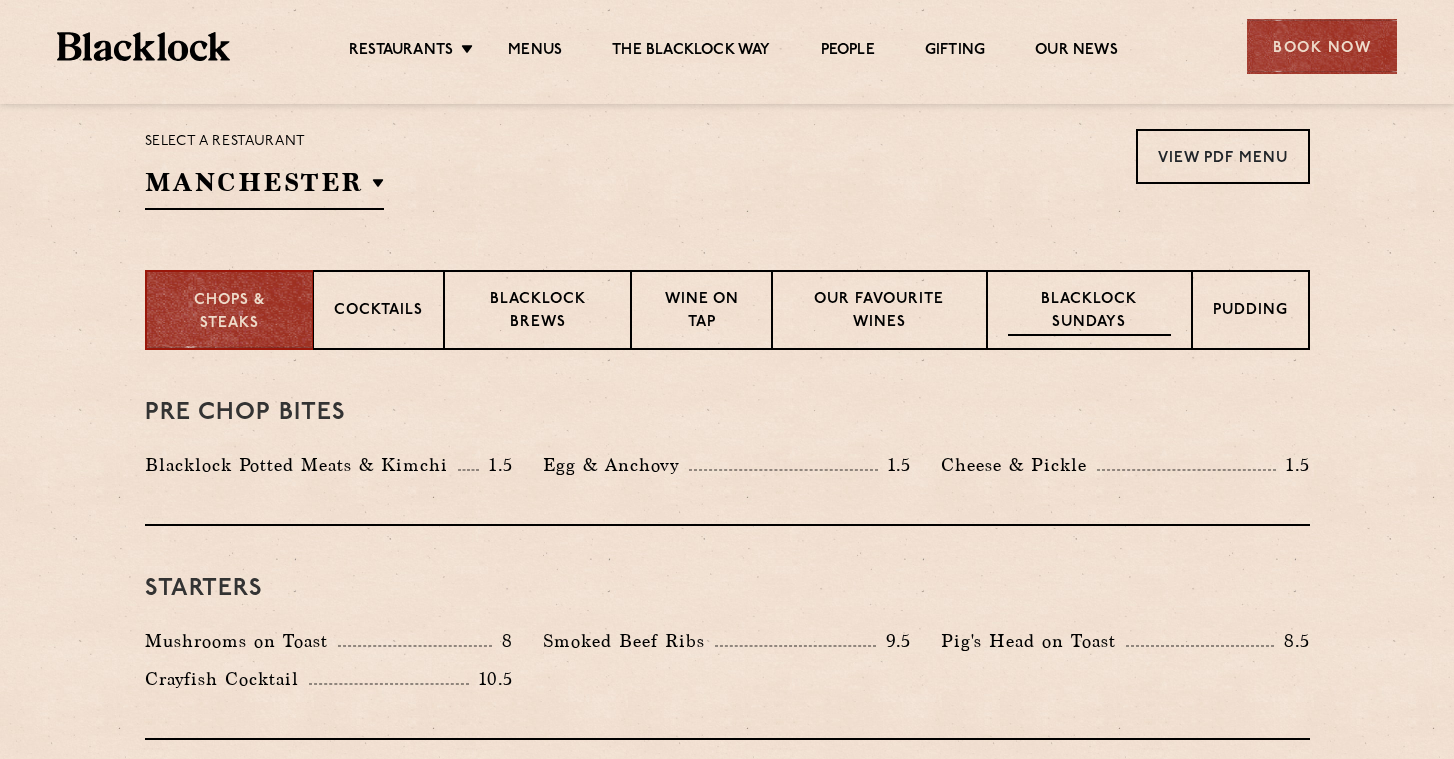 click on "Blacklock Sundays" at bounding box center (1089, 312) 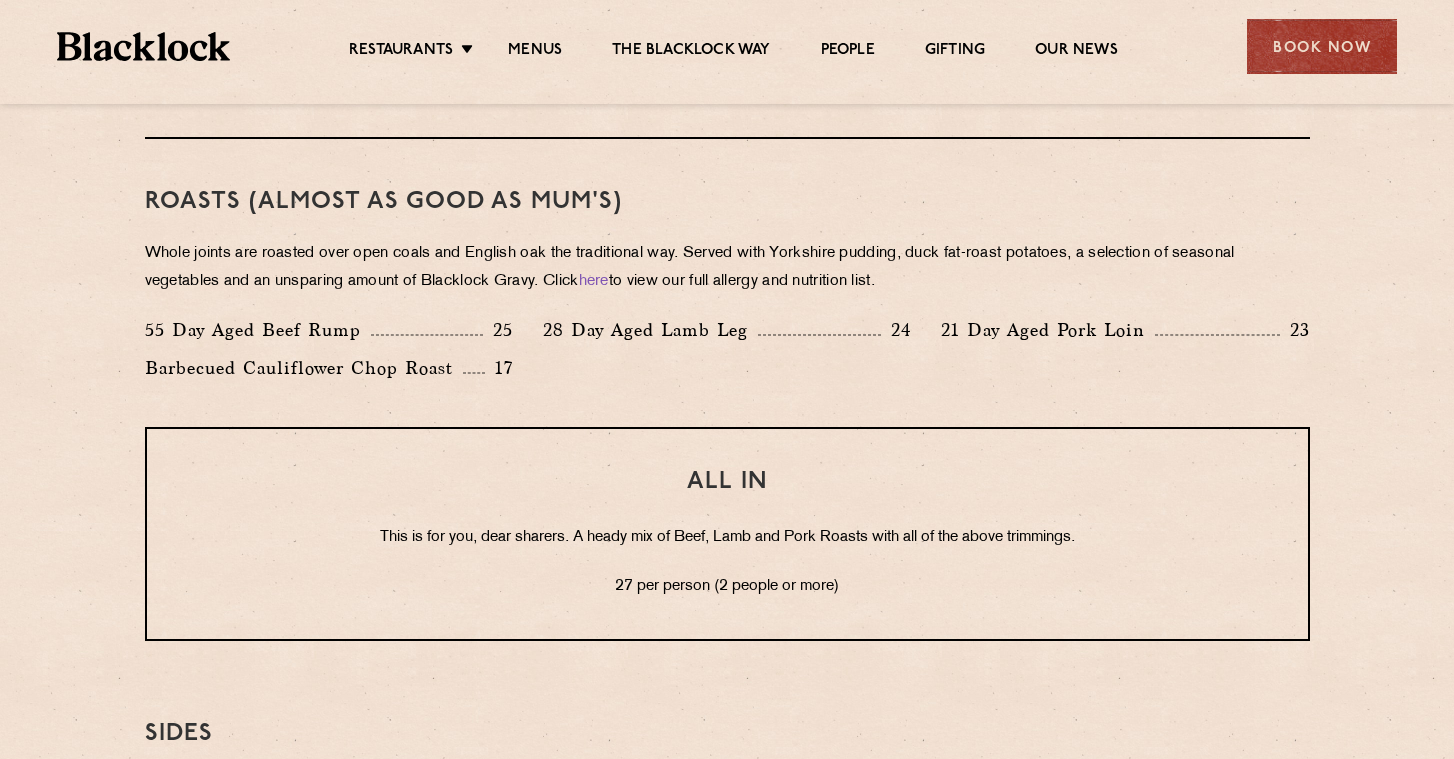 scroll, scrollTop: 1479, scrollLeft: 0, axis: vertical 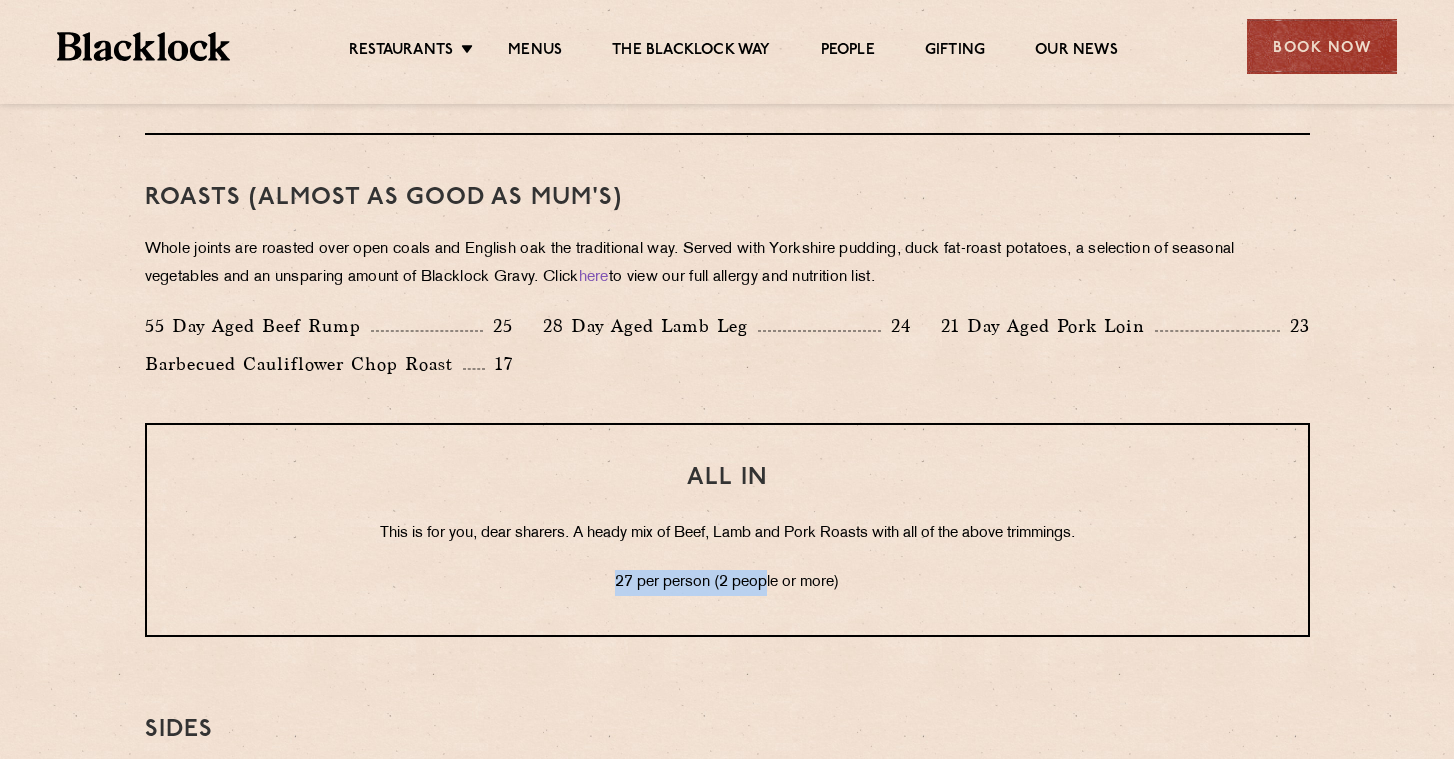drag, startPoint x: 589, startPoint y: 562, endPoint x: 764, endPoint y: 574, distance: 175.41095 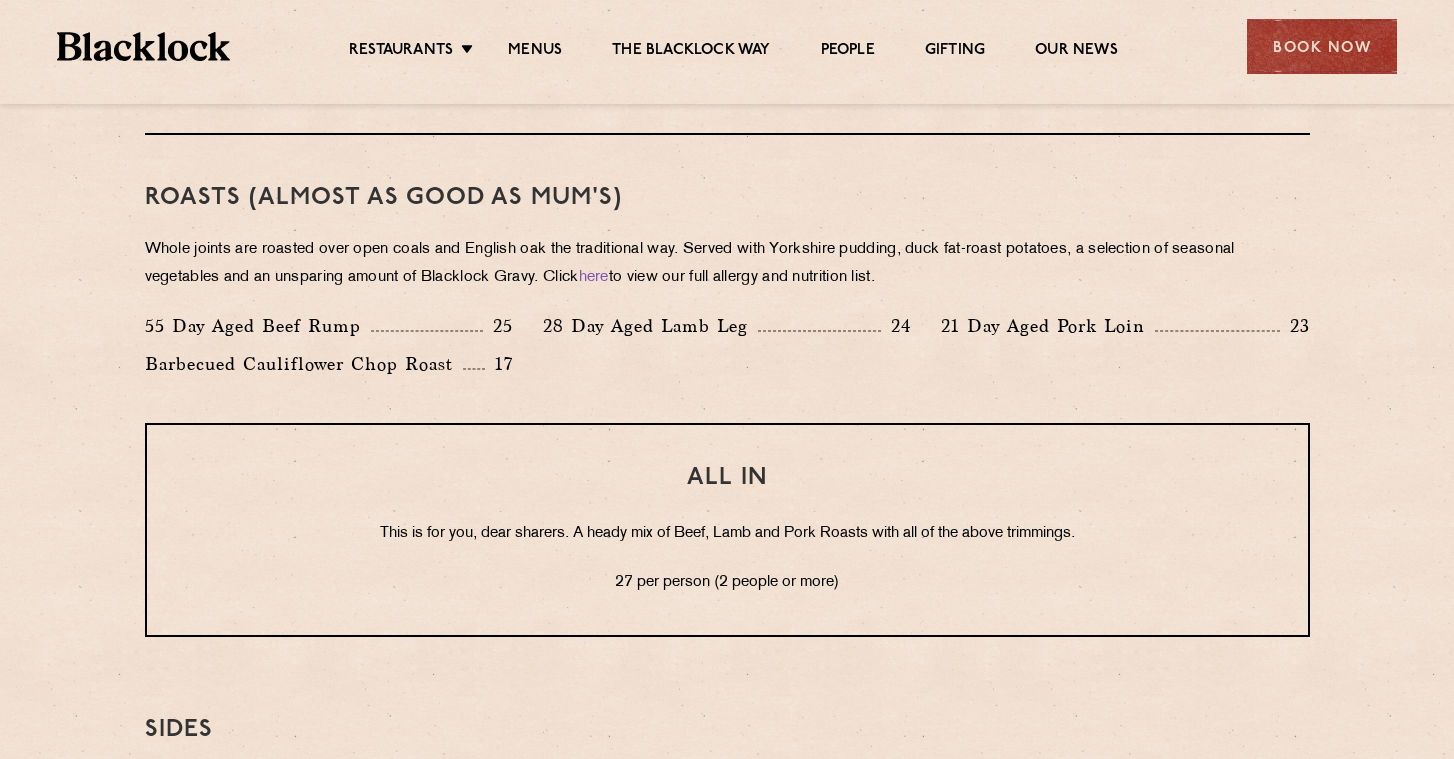 click on "27 per person (2 people or more)" at bounding box center (727, 583) 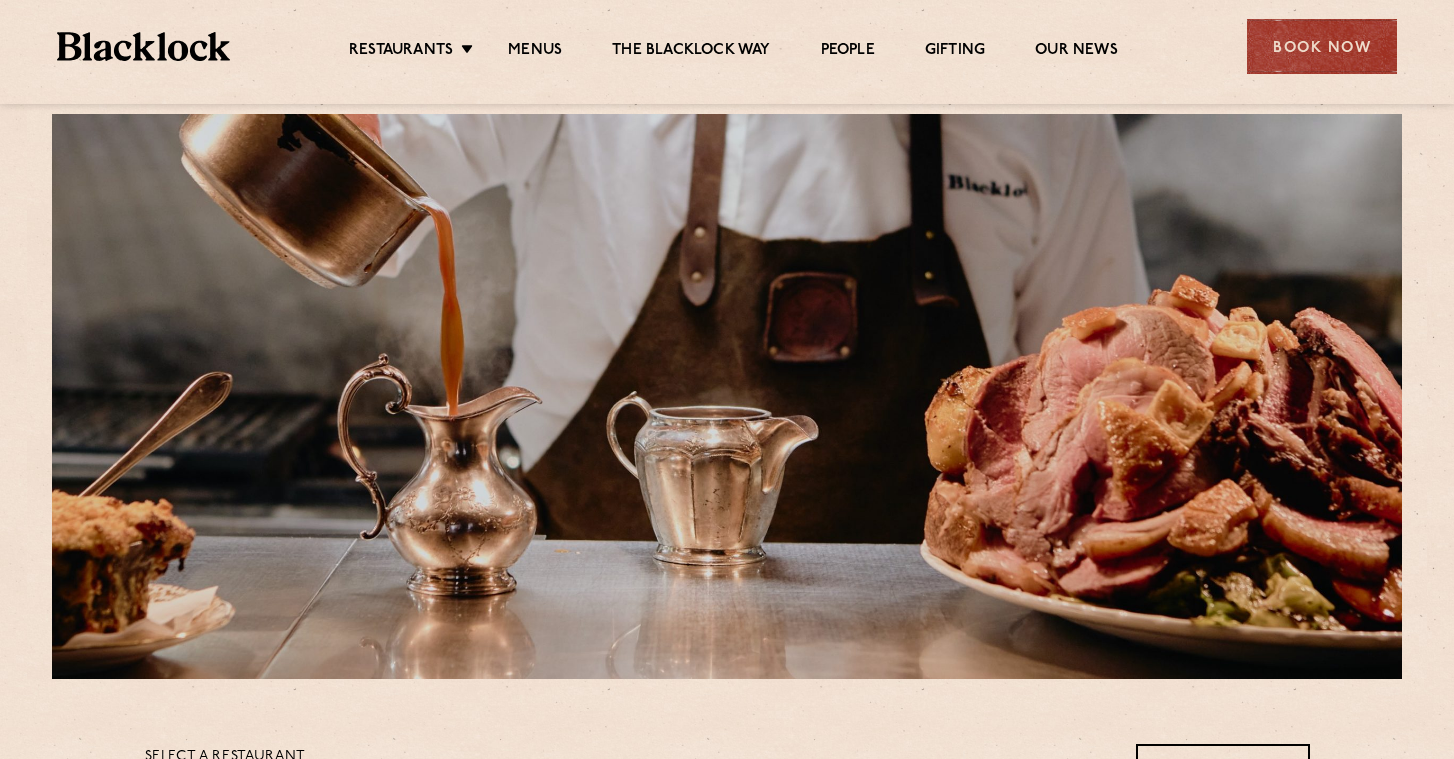 scroll, scrollTop: 0, scrollLeft: 0, axis: both 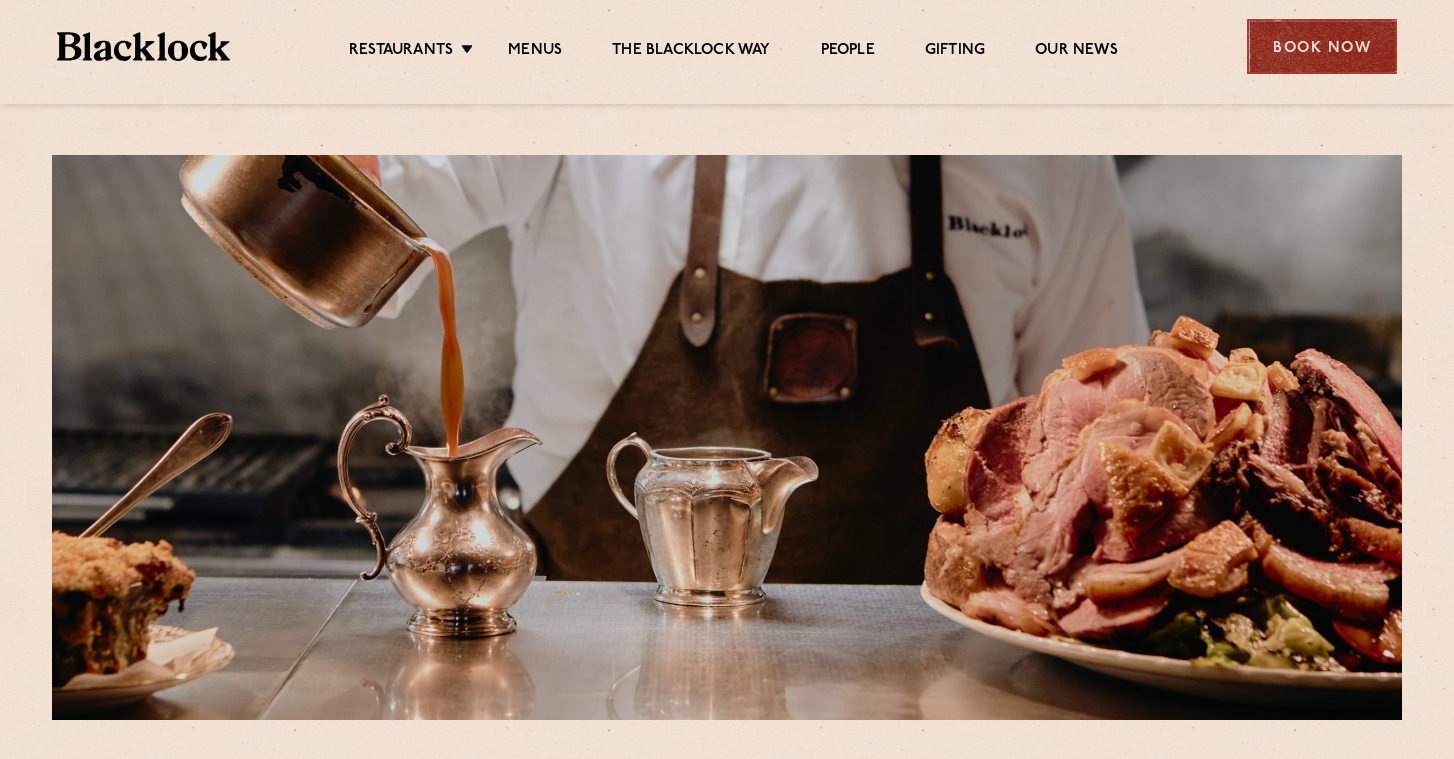 click on "Book Now" at bounding box center [1322, 46] 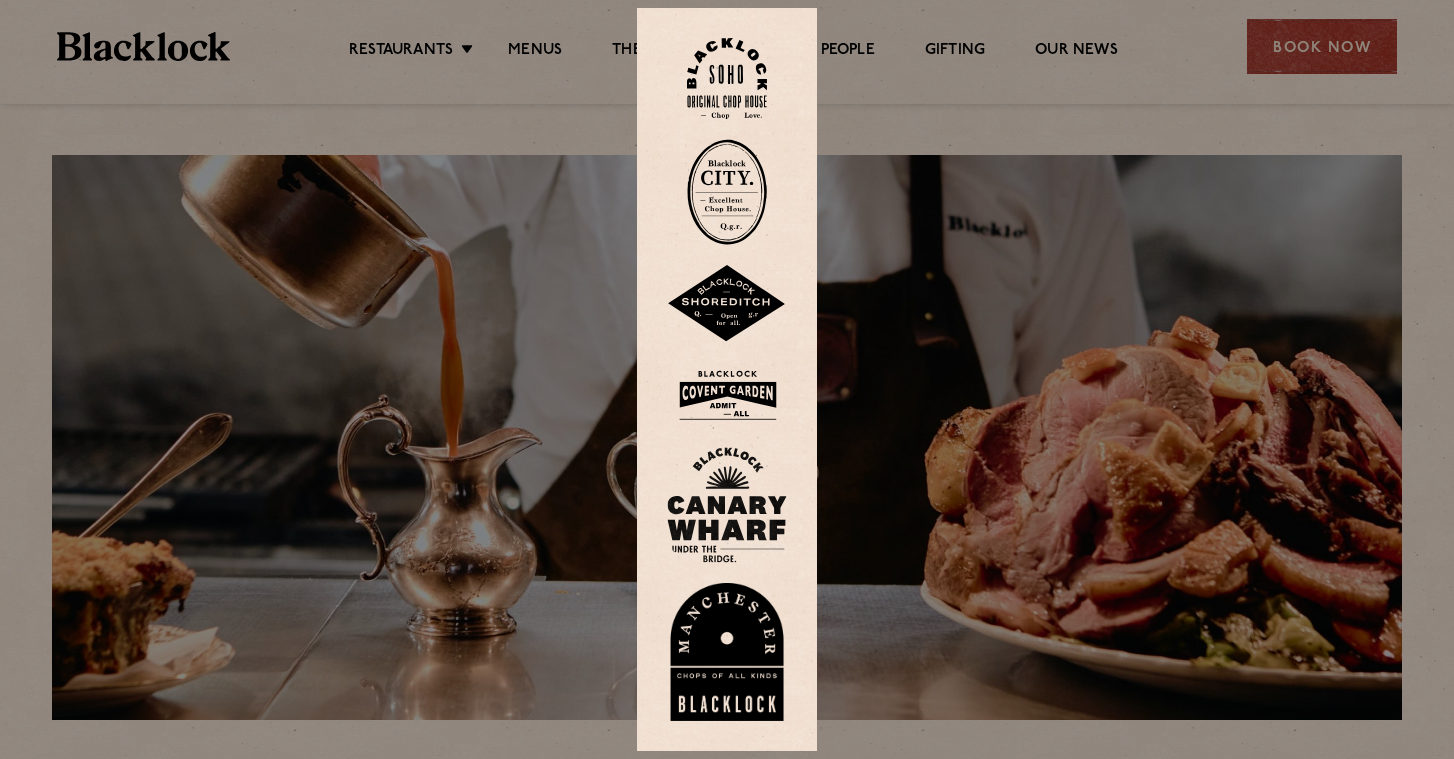 click at bounding box center [727, 652] 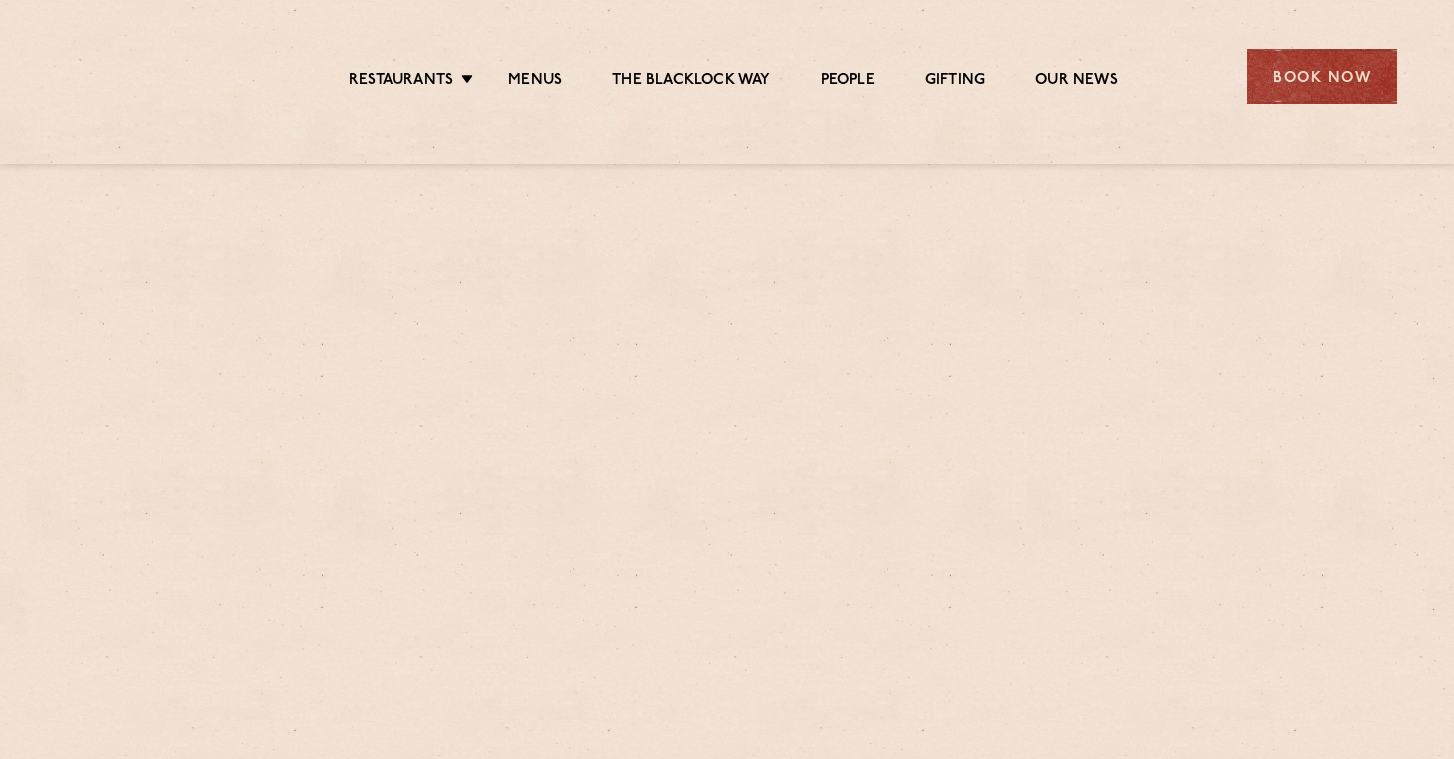 scroll, scrollTop: 0, scrollLeft: 0, axis: both 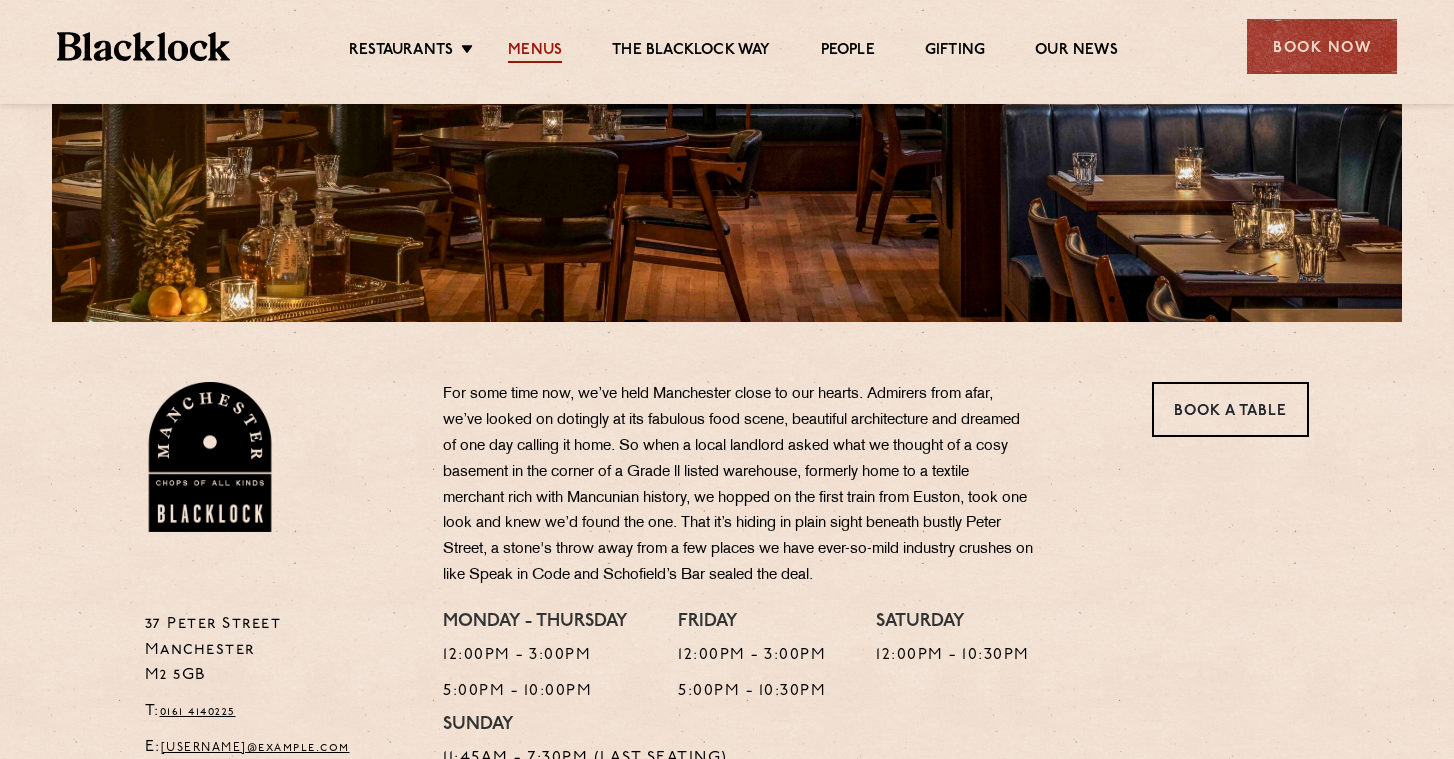 click on "Menus" at bounding box center [535, 52] 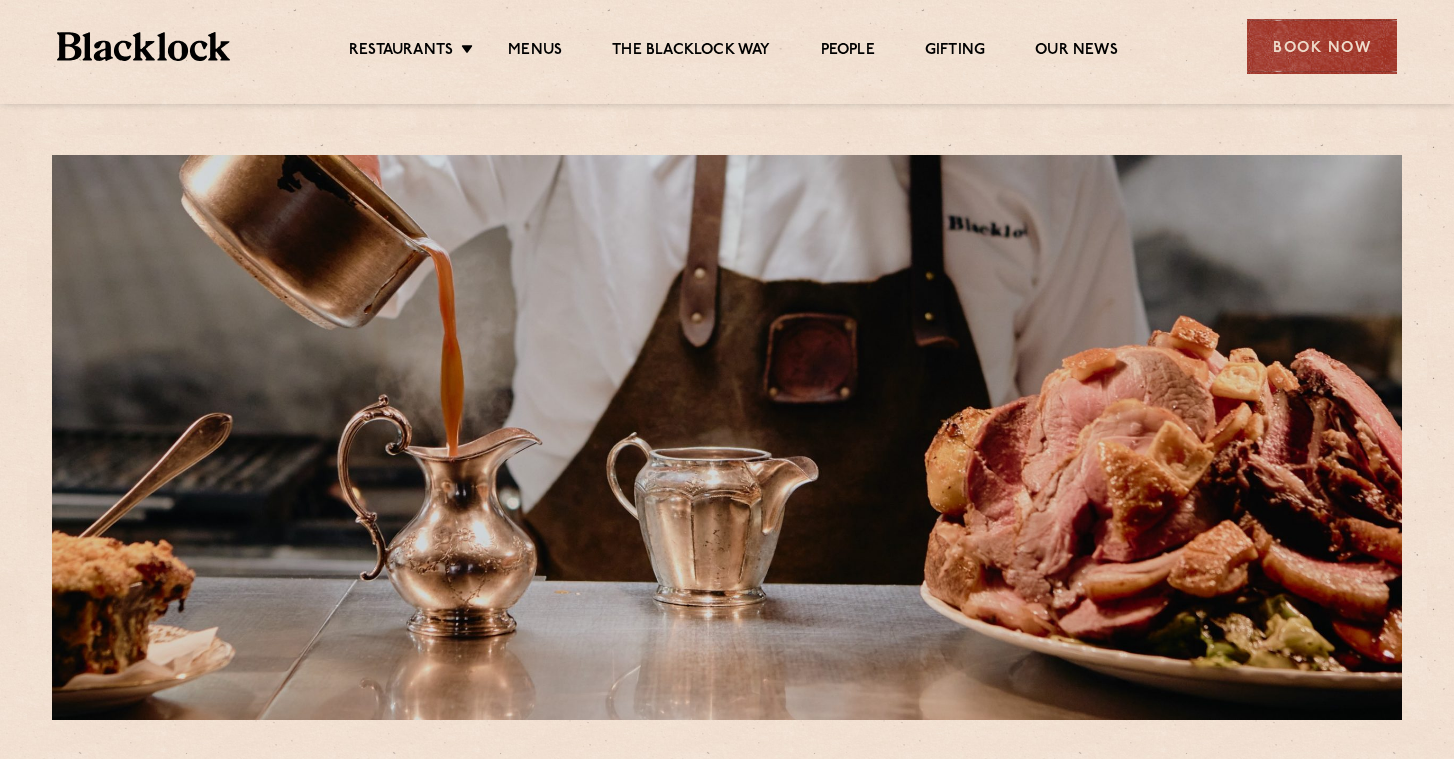 scroll, scrollTop: 0, scrollLeft: 0, axis: both 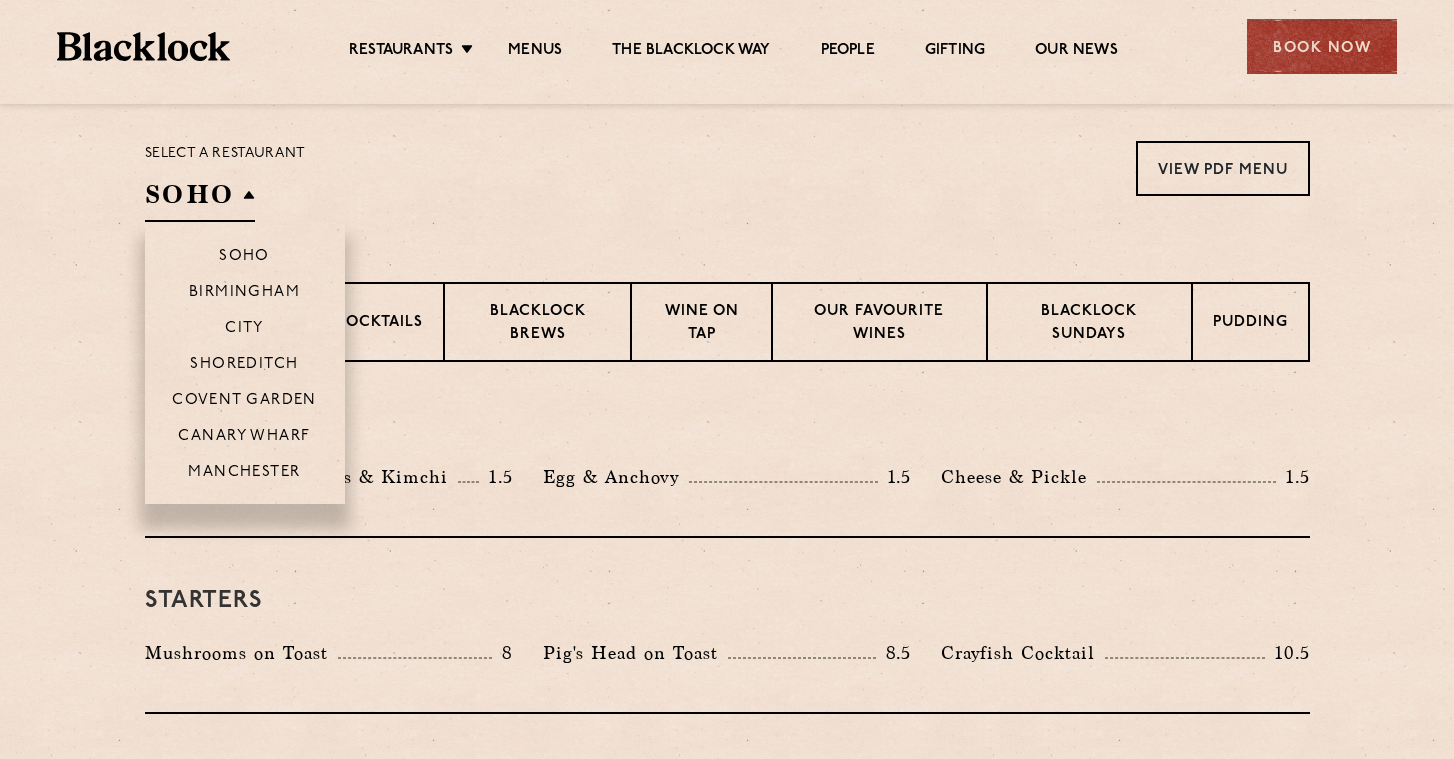 click on "SOHO" at bounding box center (200, 199) 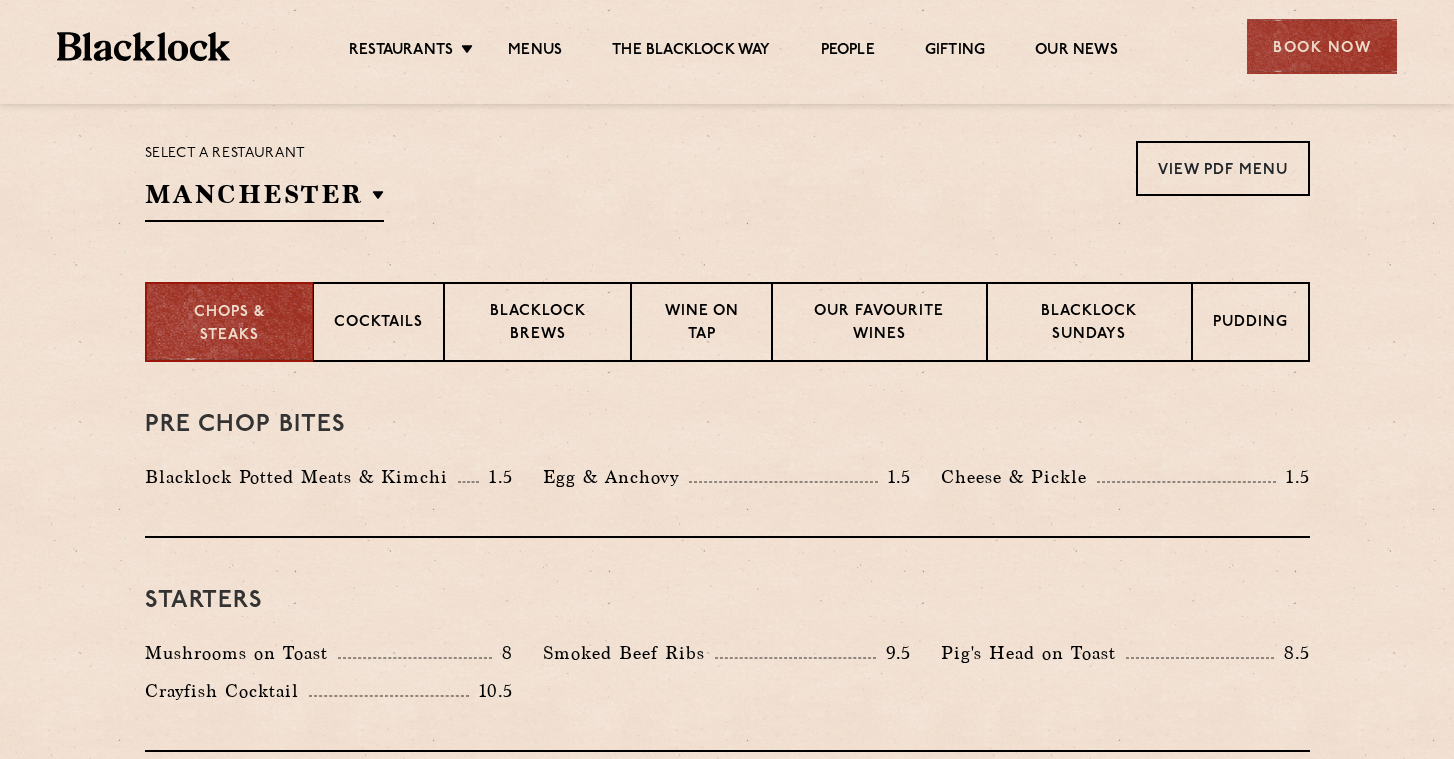 click on "Select a restaurant [CITY] [NEIGHBORHOOD] [CITY] [NEIGHBORHOOD] [NEIGHBORHOOD] [NEIGHBORHOOD] [NEIGHBORHOOD] [NEIGHBORHOOD] [NEIGHBORHOOD] [NEIGHBORHOOD] View PDF Menu View PDF Menu View PDF Menu View PDF Menu View PDF Menu View PDF Menu View PDF Menu View PDF Menu" at bounding box center [727, 181] 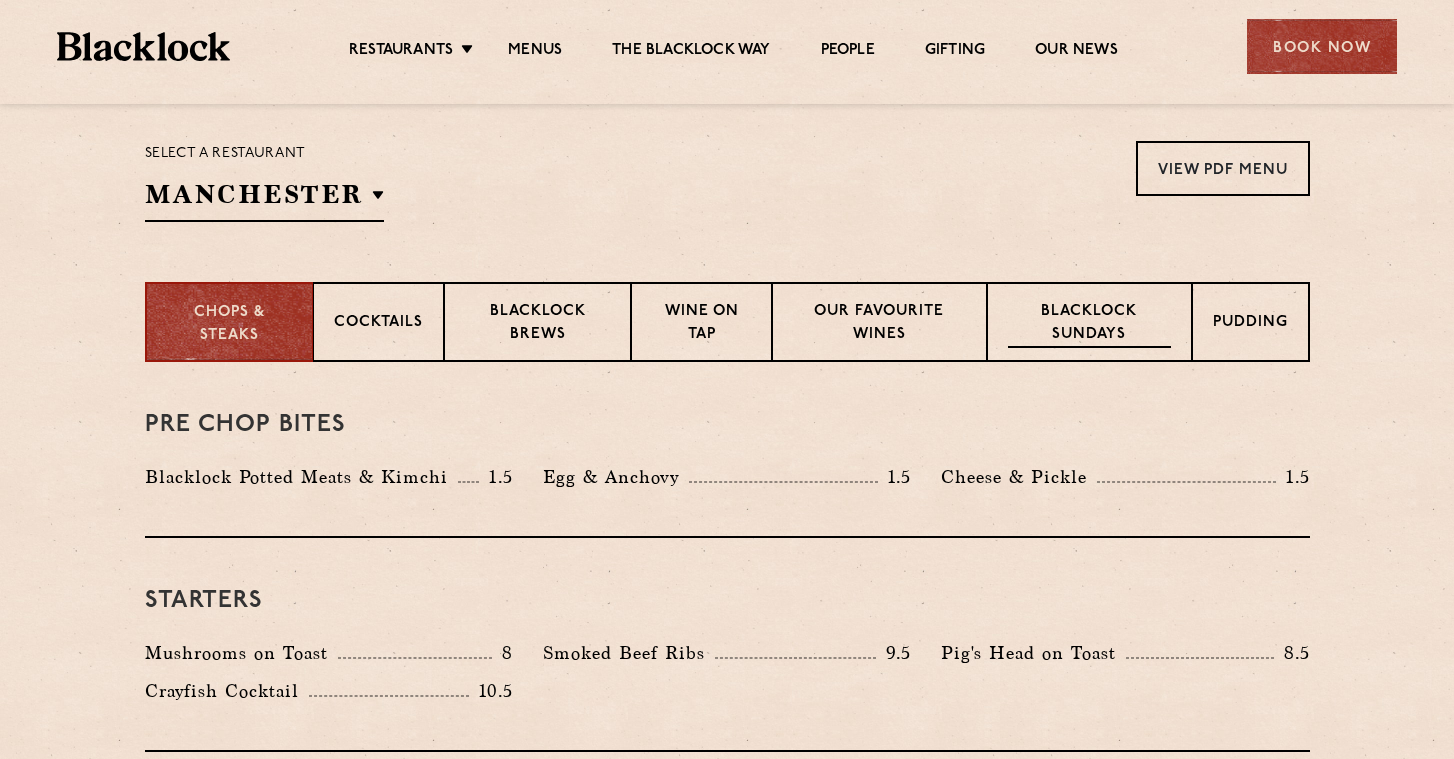 click on "Blacklock Sundays" at bounding box center (1089, 324) 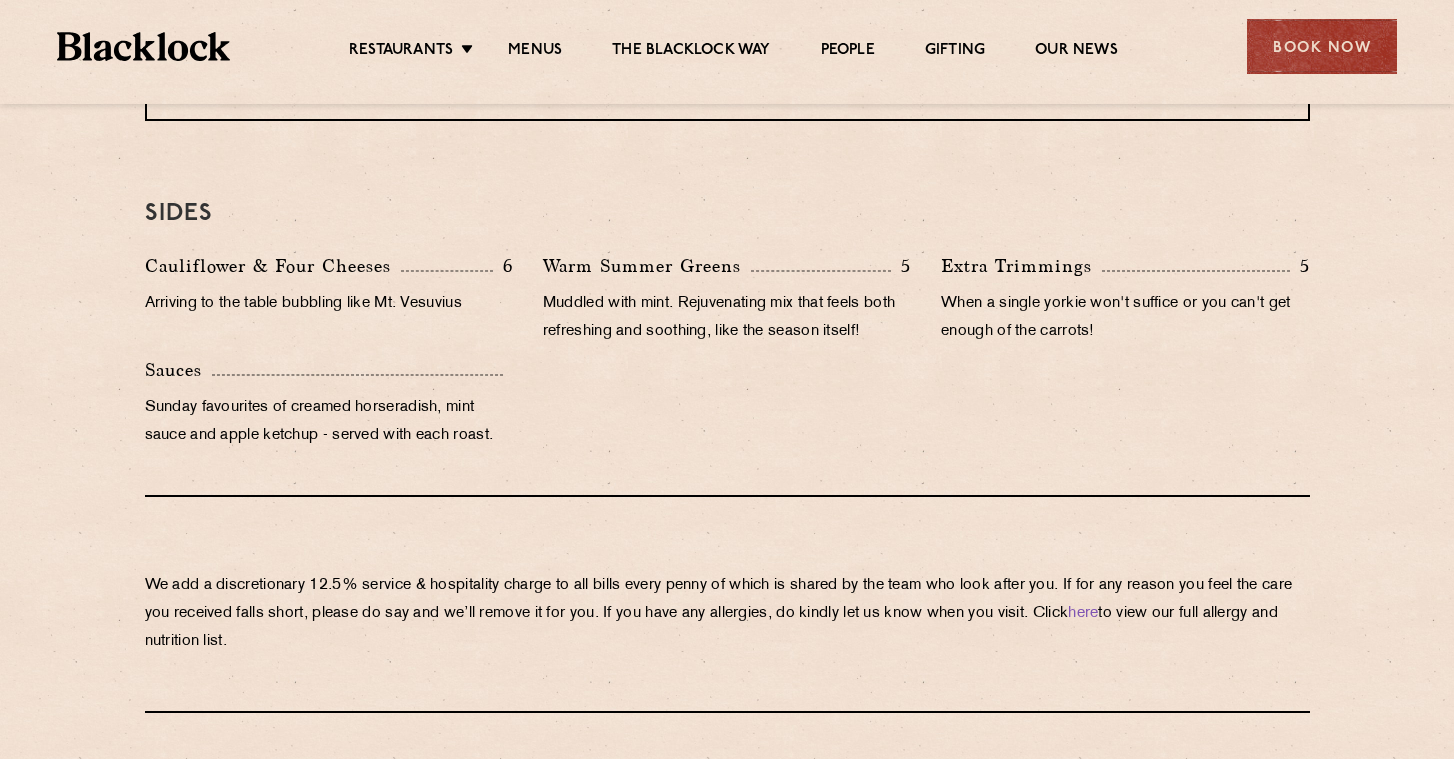 scroll, scrollTop: 1997, scrollLeft: 0, axis: vertical 